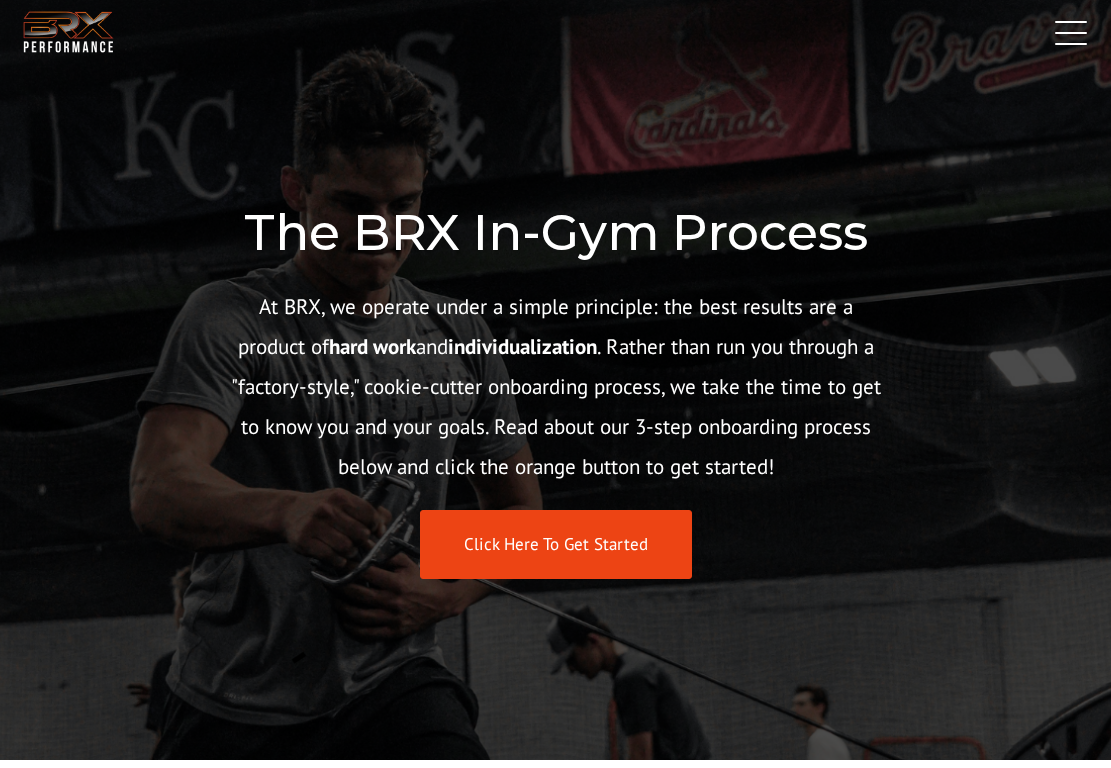 scroll, scrollTop: 0, scrollLeft: 0, axis: both 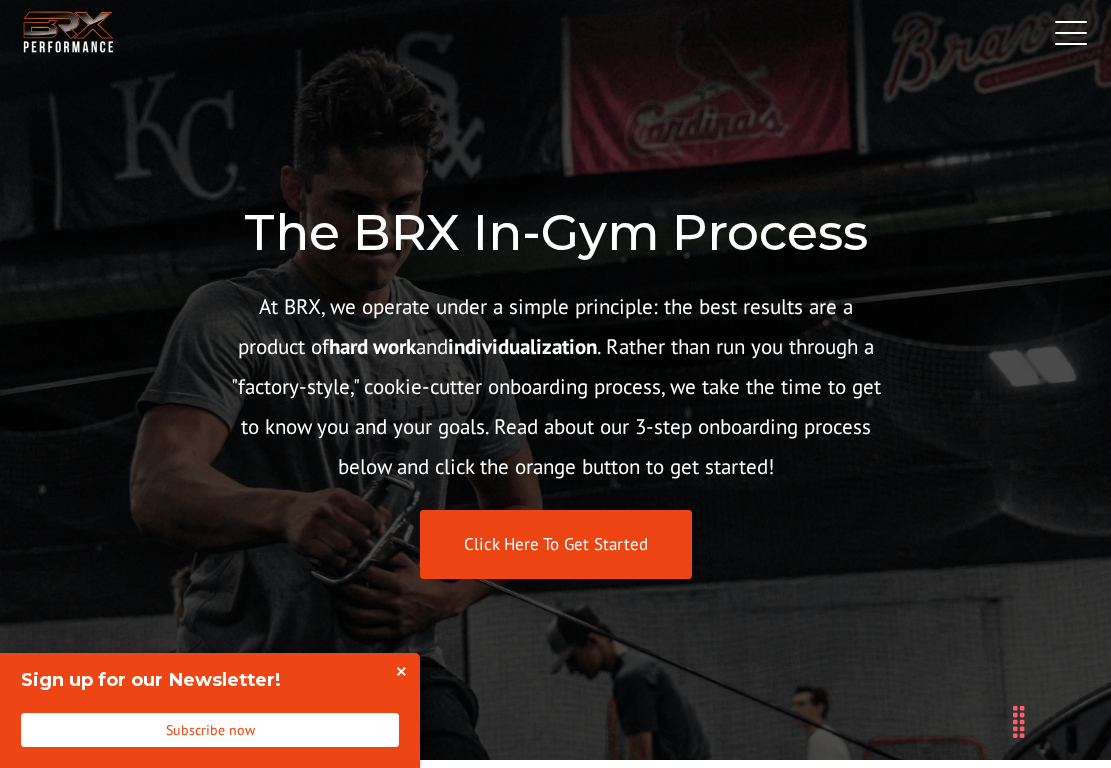 click at bounding box center [1066, 32] 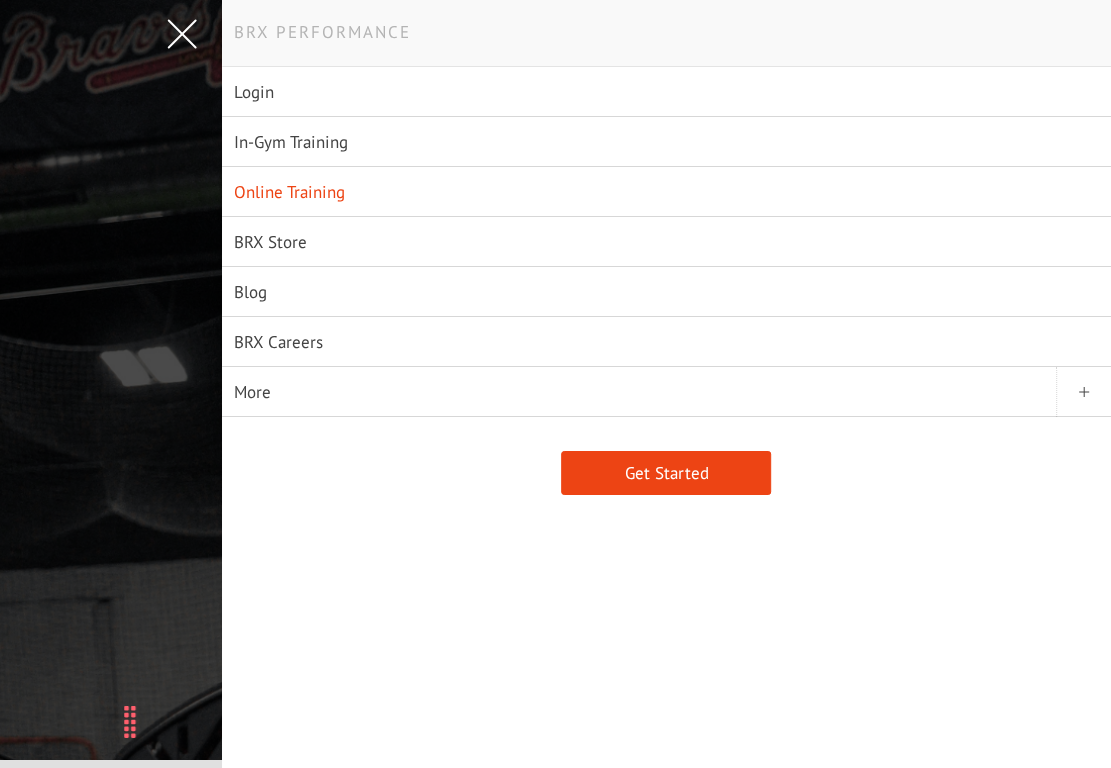 click on "Online Training" at bounding box center (666, 192) 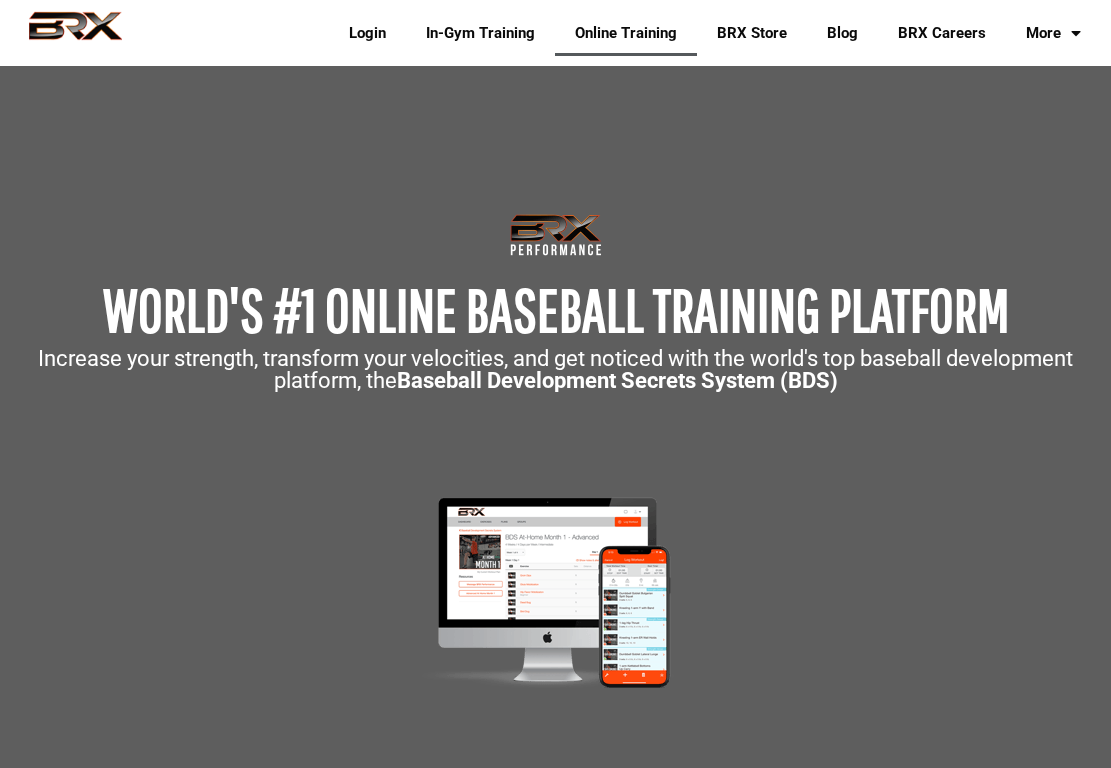scroll, scrollTop: 0, scrollLeft: 0, axis: both 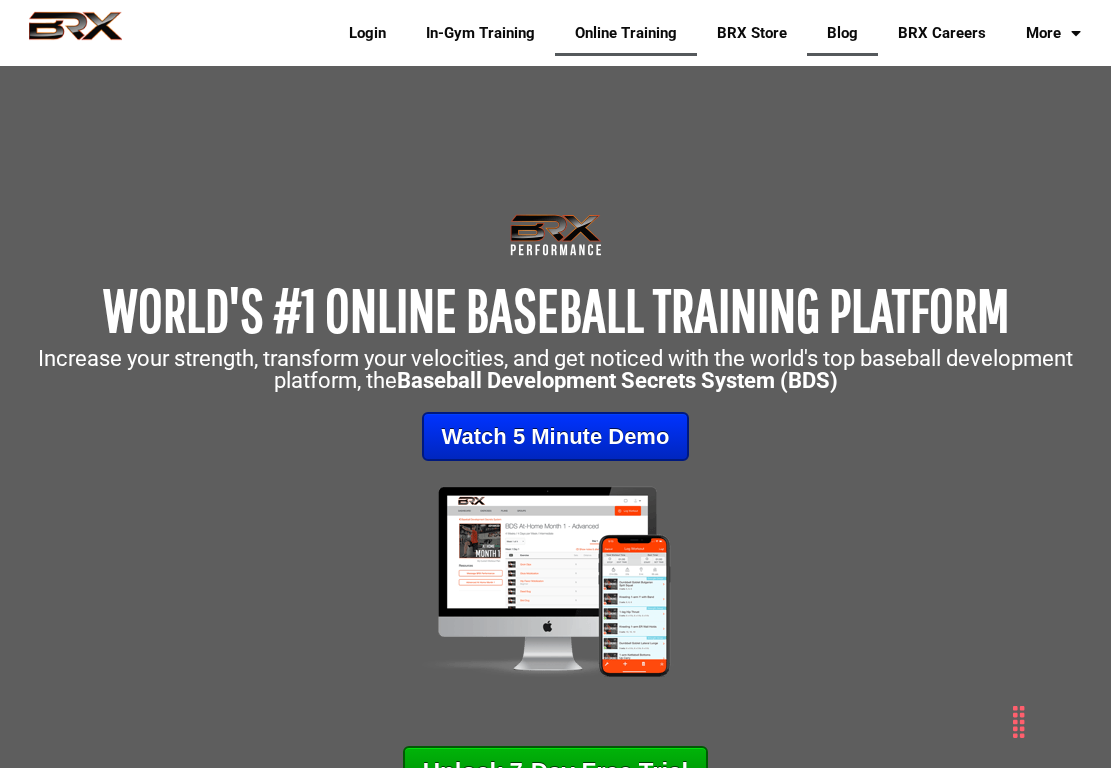 click on "Blog" at bounding box center [842, 33] 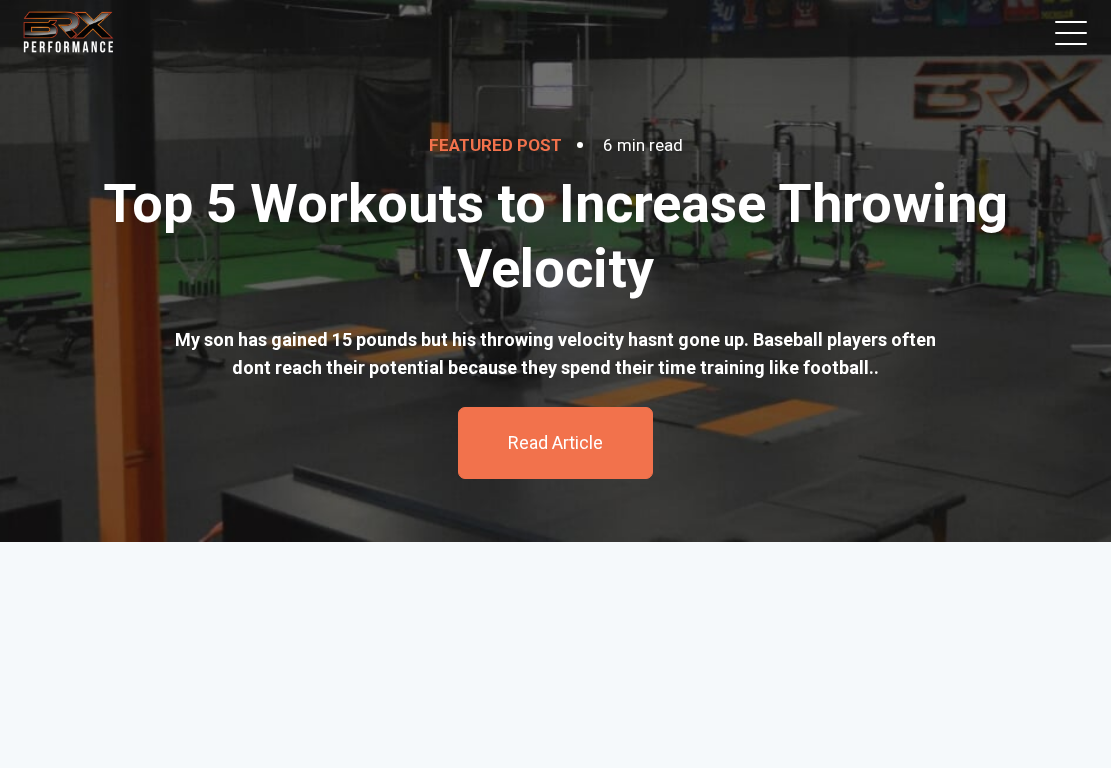 scroll, scrollTop: 0, scrollLeft: 0, axis: both 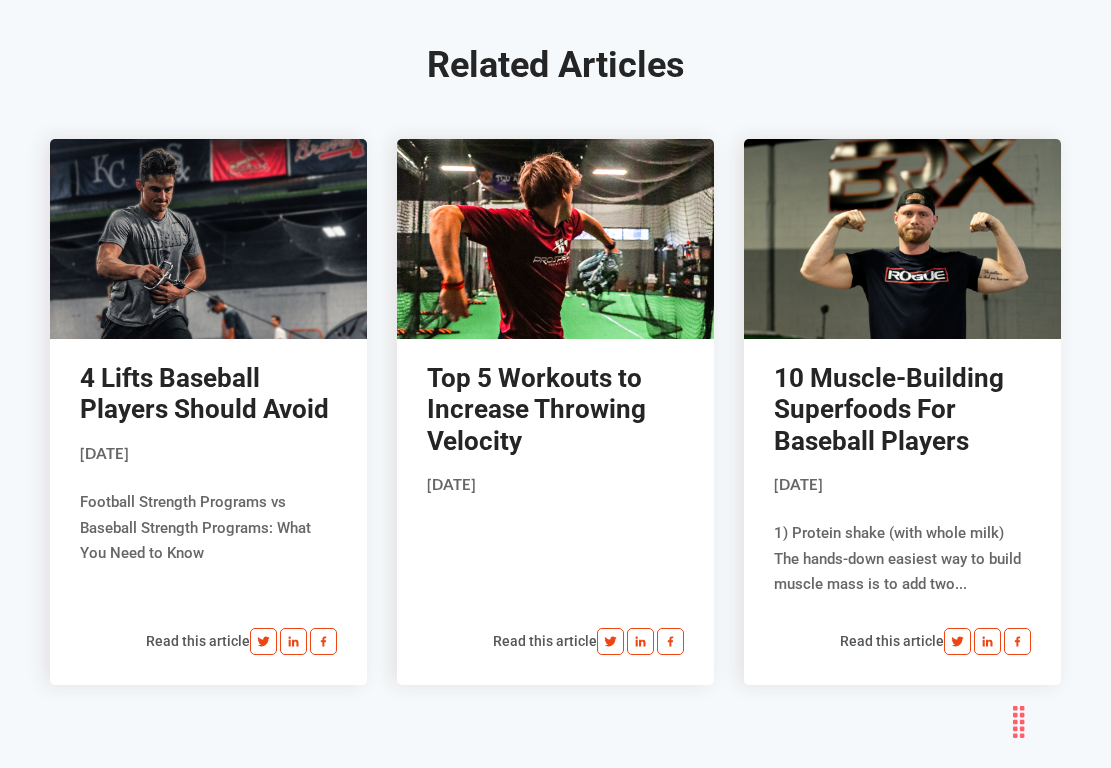 click on "4 Lifts Baseball Players Should Avoid" at bounding box center (204, 393) 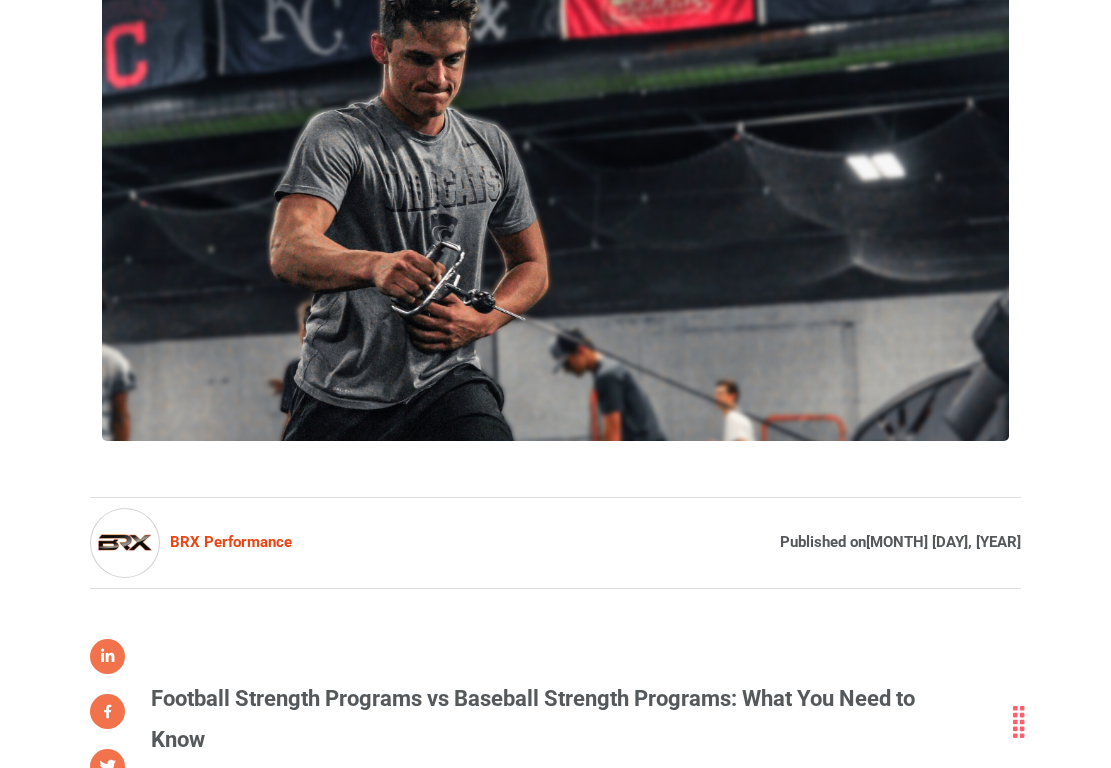 scroll, scrollTop: 869, scrollLeft: 0, axis: vertical 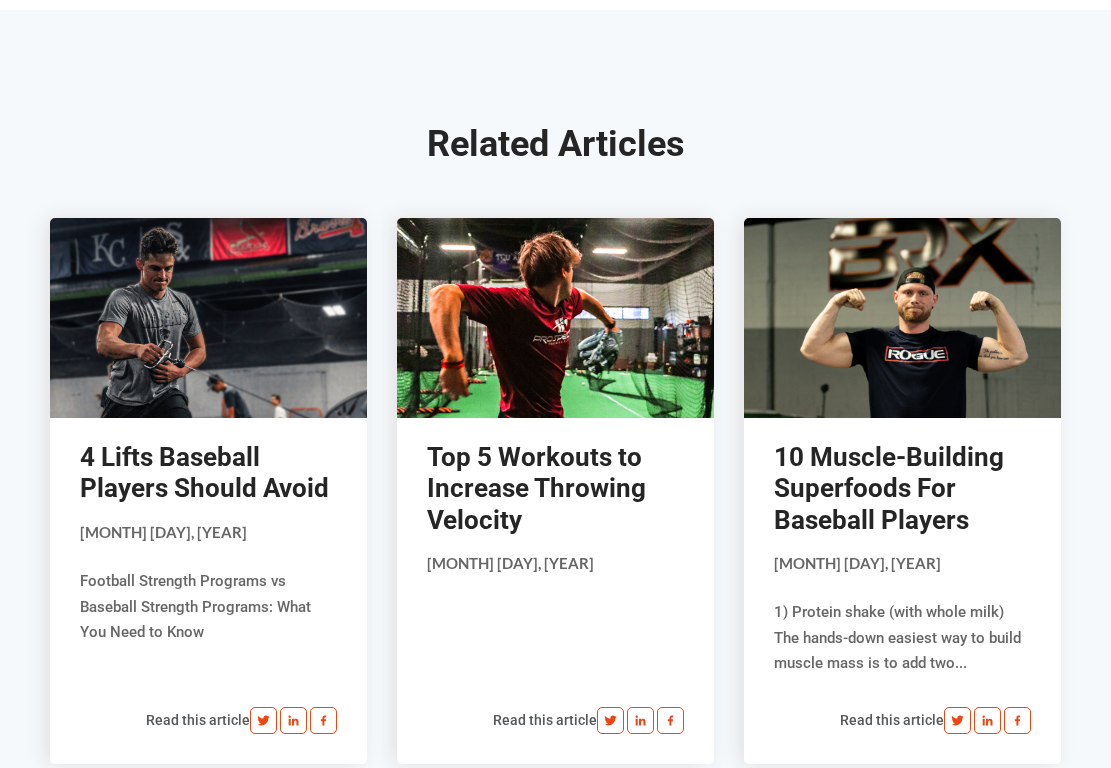 click on "10 Muscle-Building Superfoods For Baseball Players" at bounding box center [889, 488] 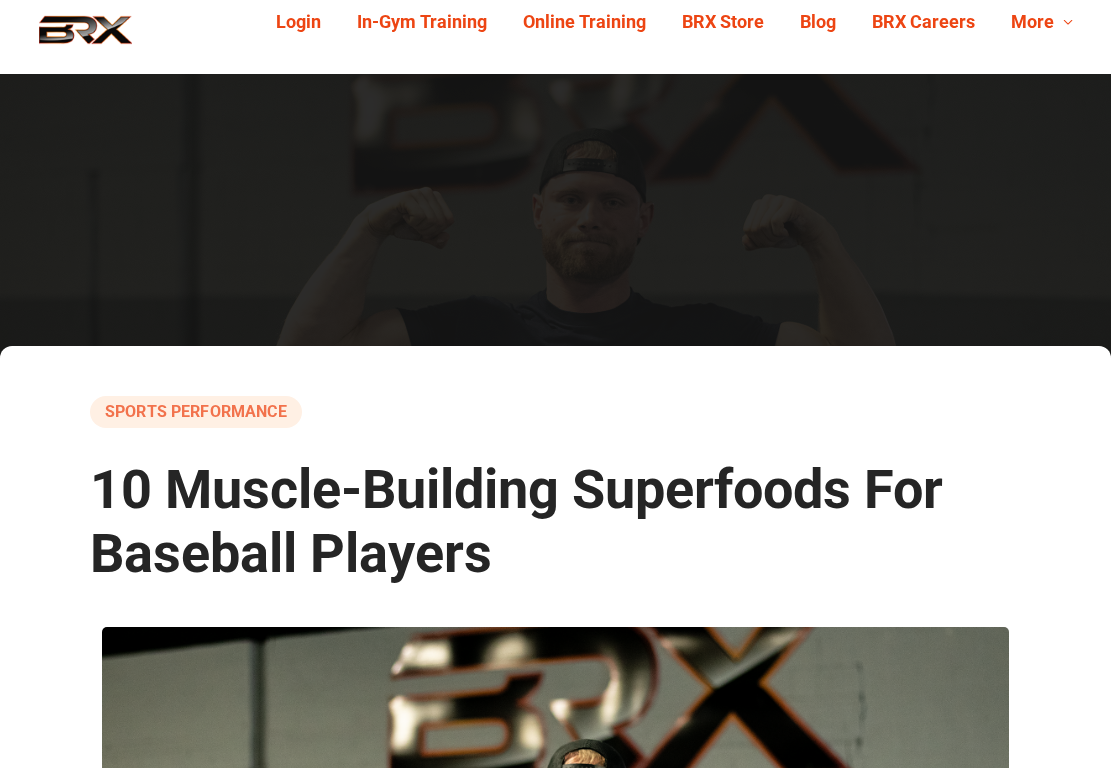 scroll, scrollTop: 0, scrollLeft: 0, axis: both 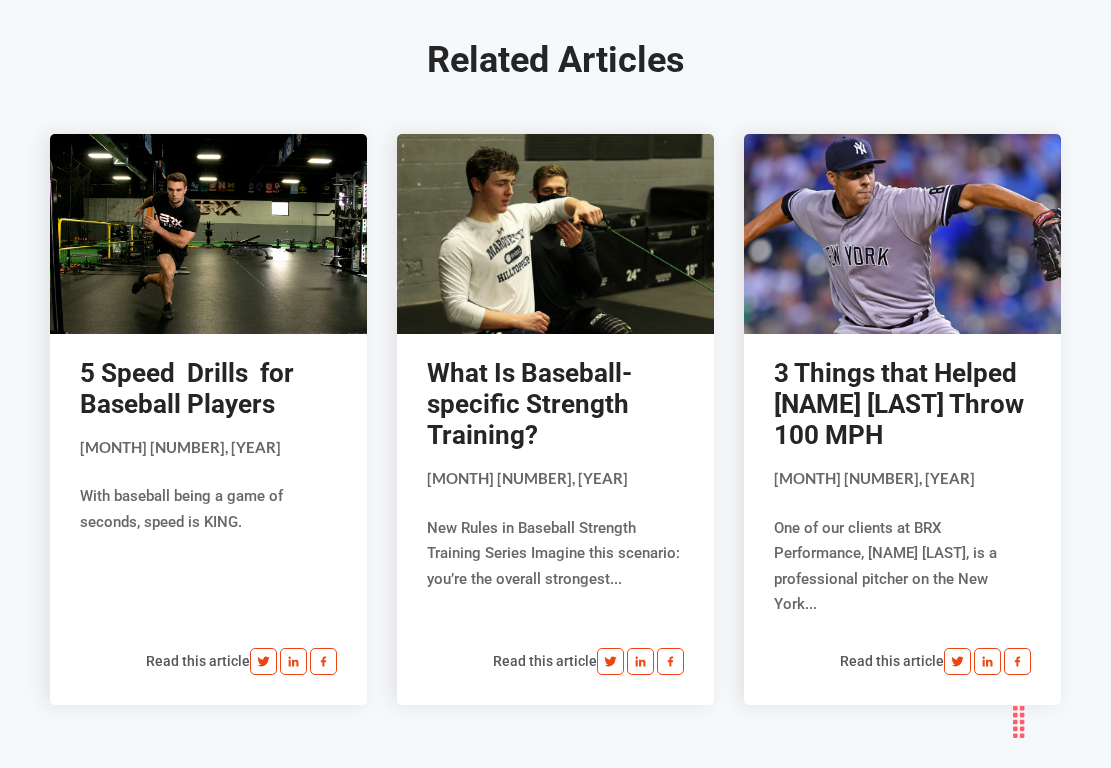 click on "3 Things that Helped [FIRST] [LAST] Throw 100 MPH" at bounding box center (899, 404) 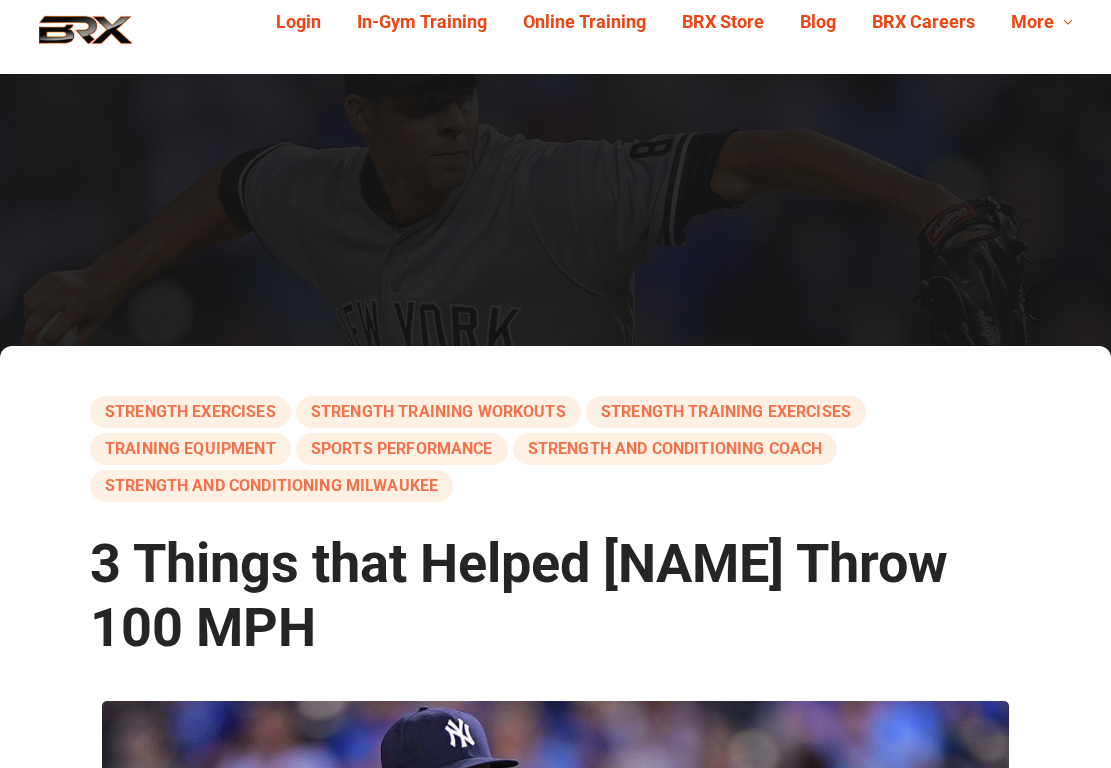 scroll, scrollTop: 0, scrollLeft: 0, axis: both 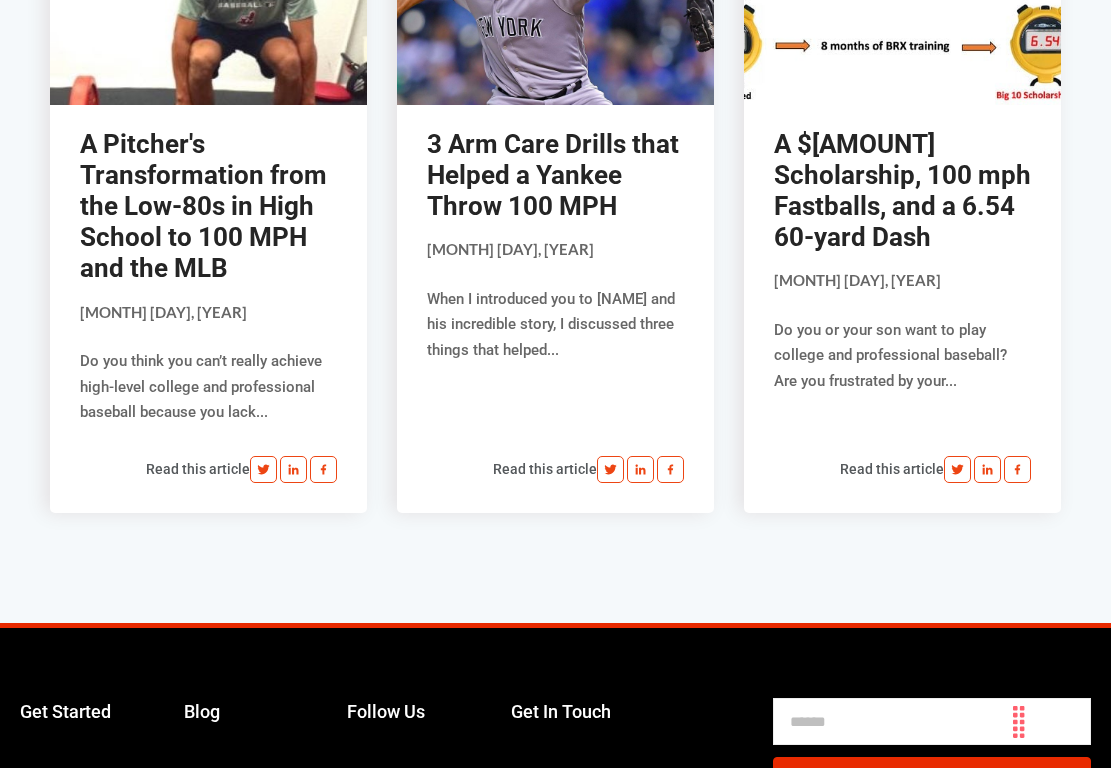 click on "A $[PRICE] Scholarship, [NUMBER] mph Fastballs, and a [NUMBER] [NUMBER] Dash" at bounding box center (902, 191) 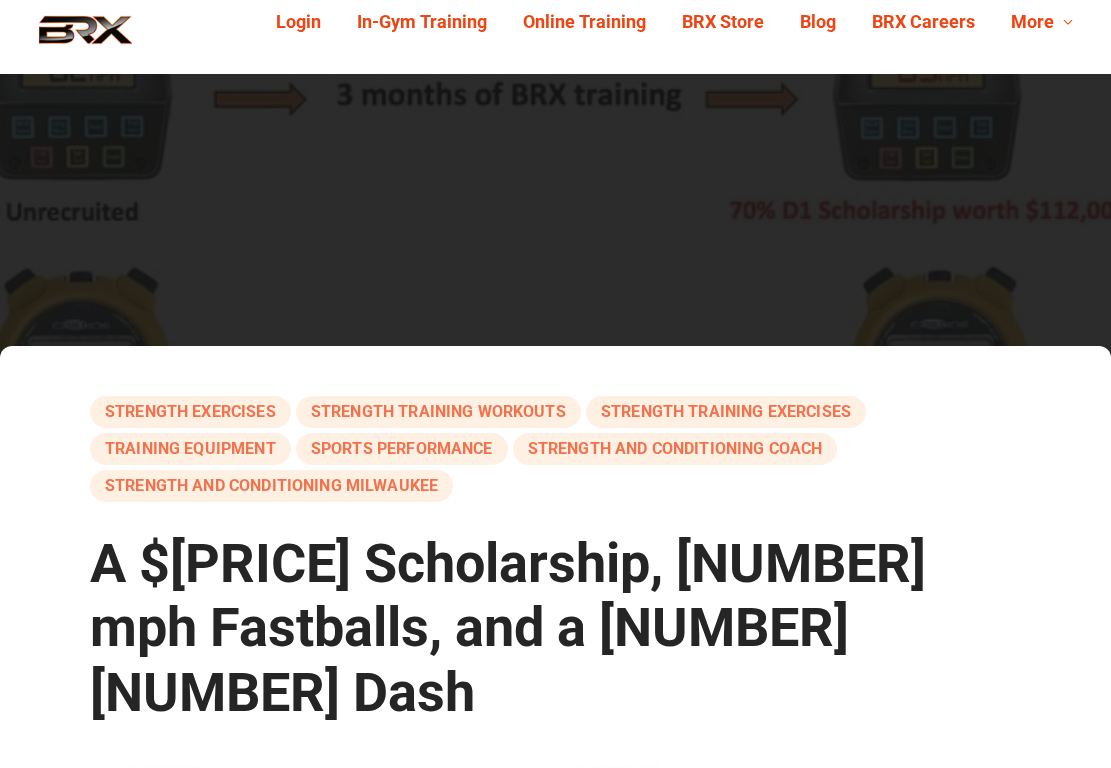 scroll, scrollTop: 103, scrollLeft: 0, axis: vertical 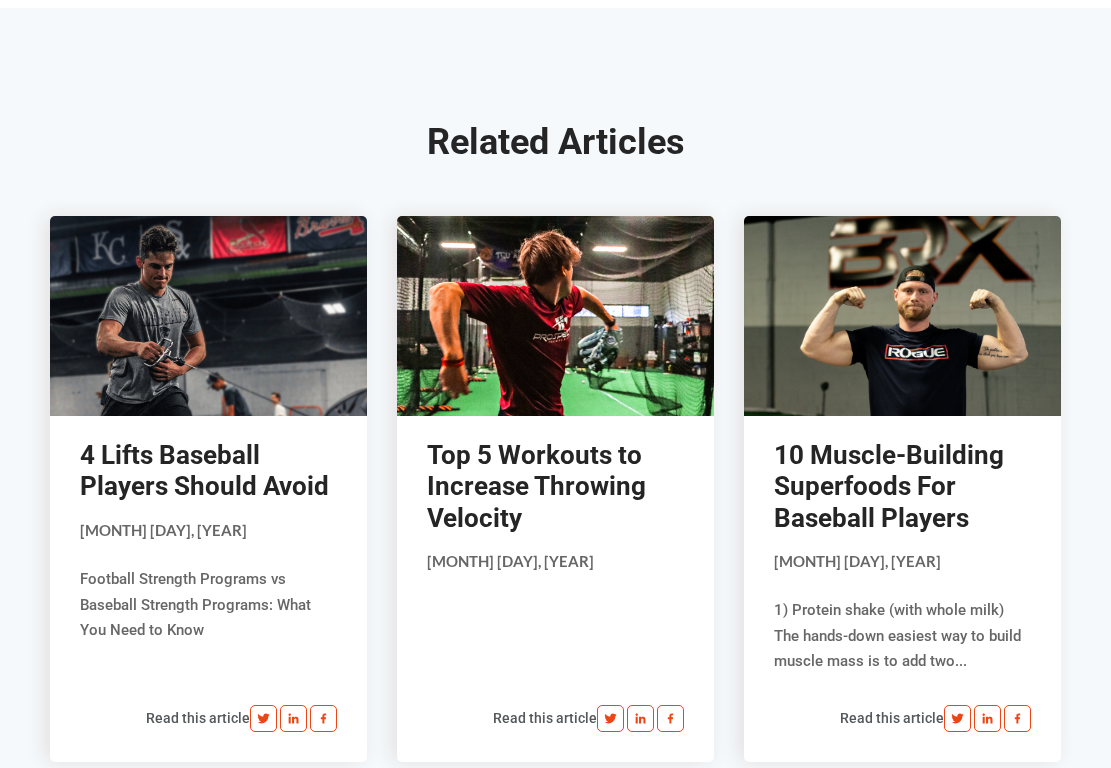 click on "Top 5 Workouts to Increase Throwing Velocity" at bounding box center (536, 486) 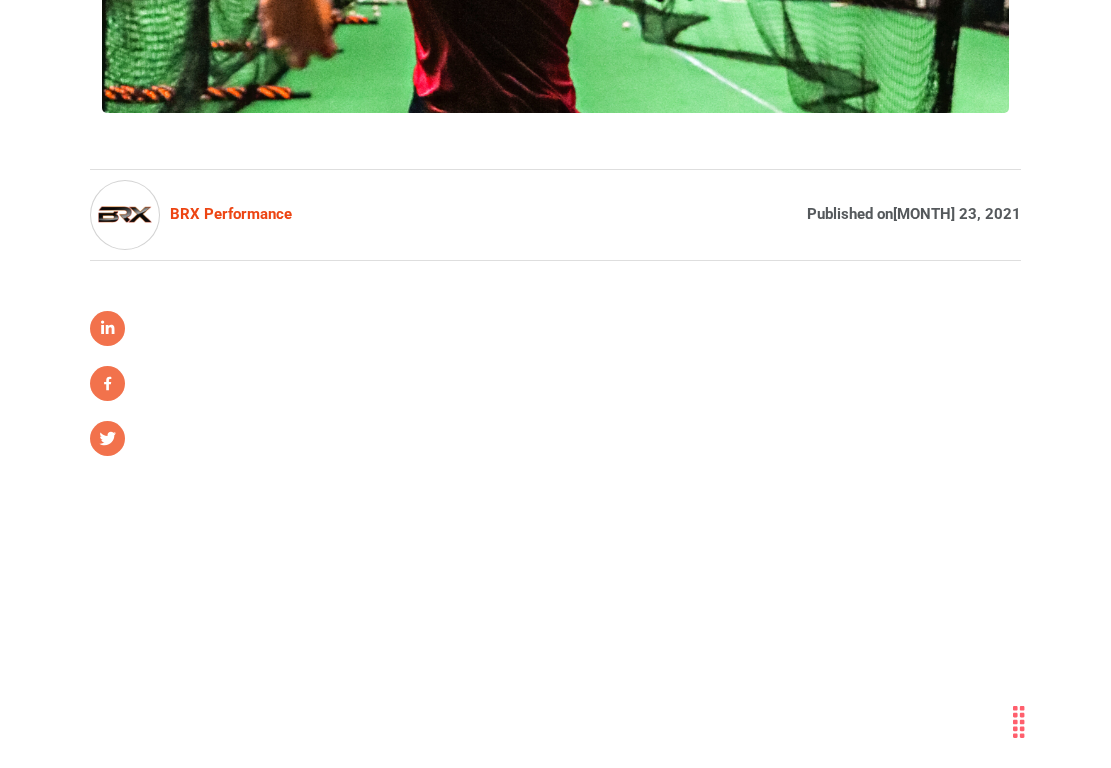 scroll, scrollTop: 1116, scrollLeft: 0, axis: vertical 